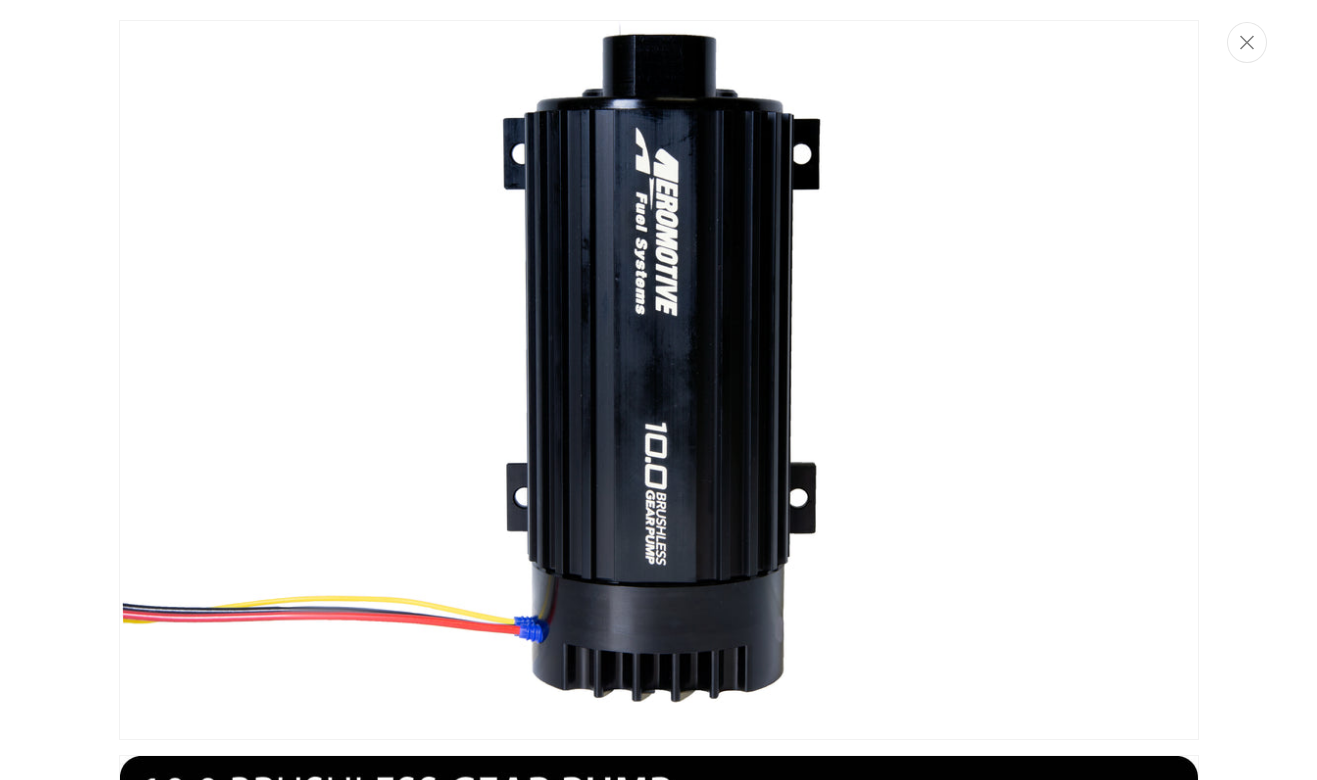 scroll, scrollTop: 319, scrollLeft: 0, axis: vertical 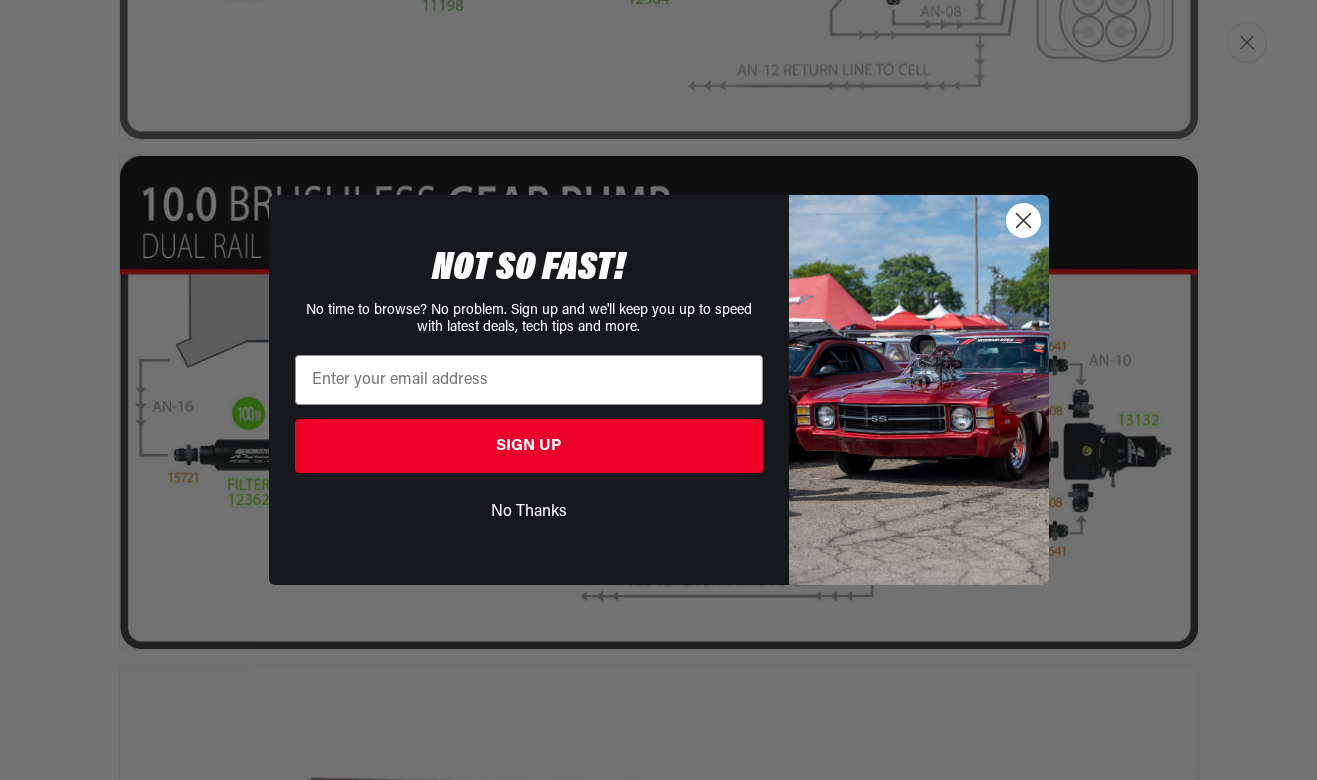 click 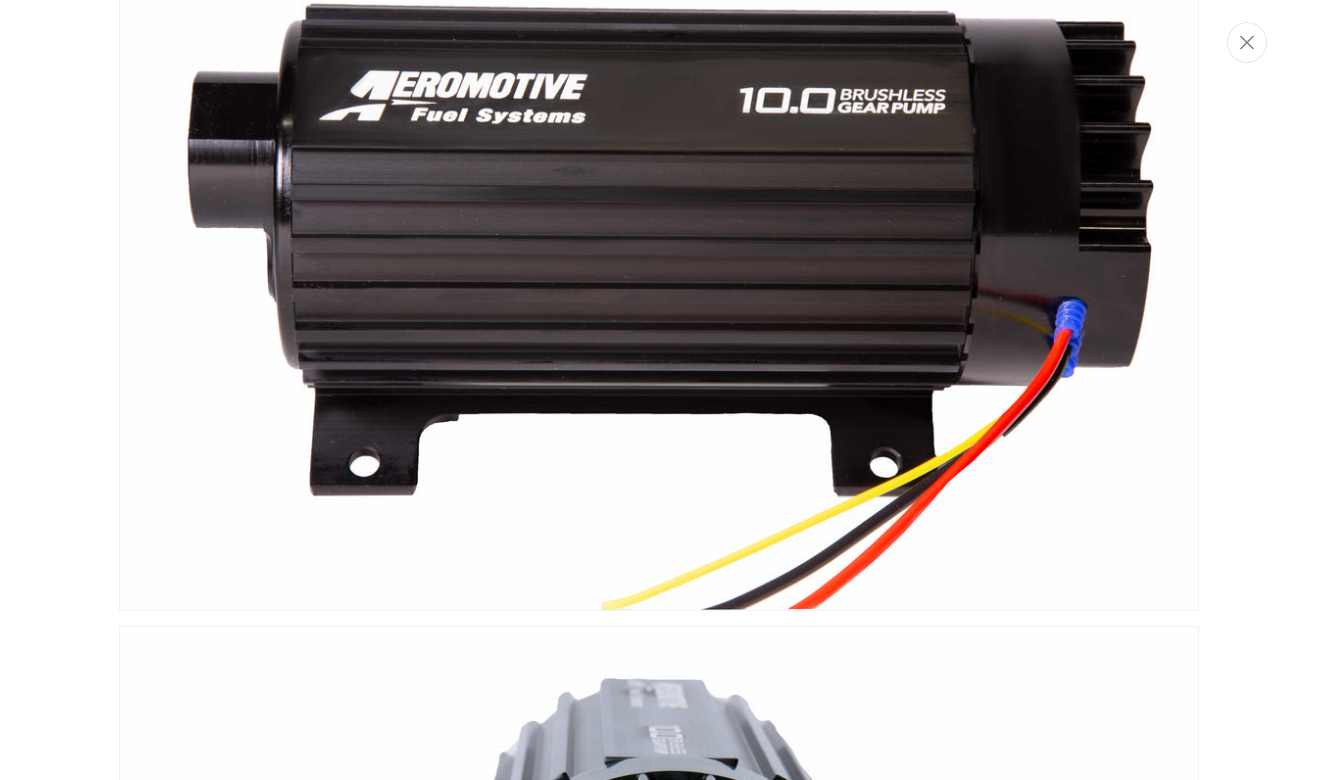 scroll, scrollTop: 1932, scrollLeft: 0, axis: vertical 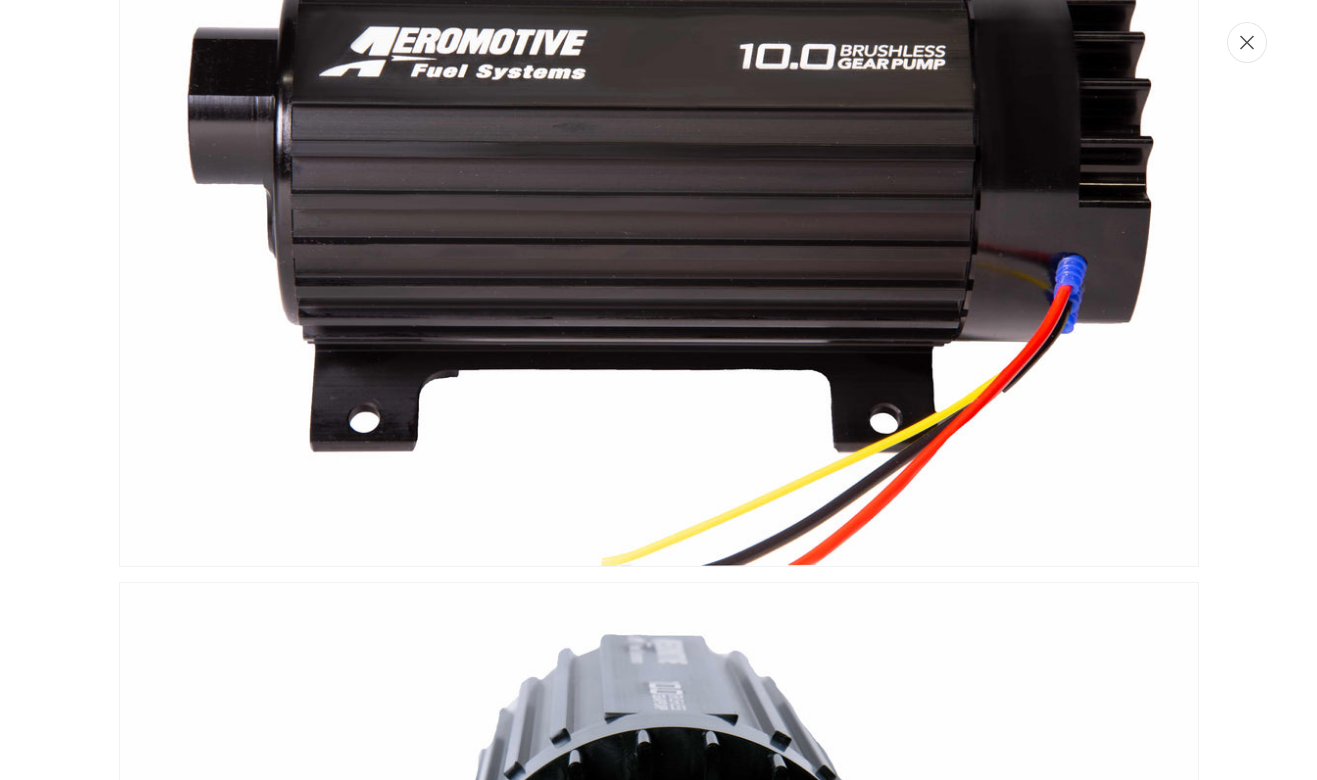 click at bounding box center (1247, 42) 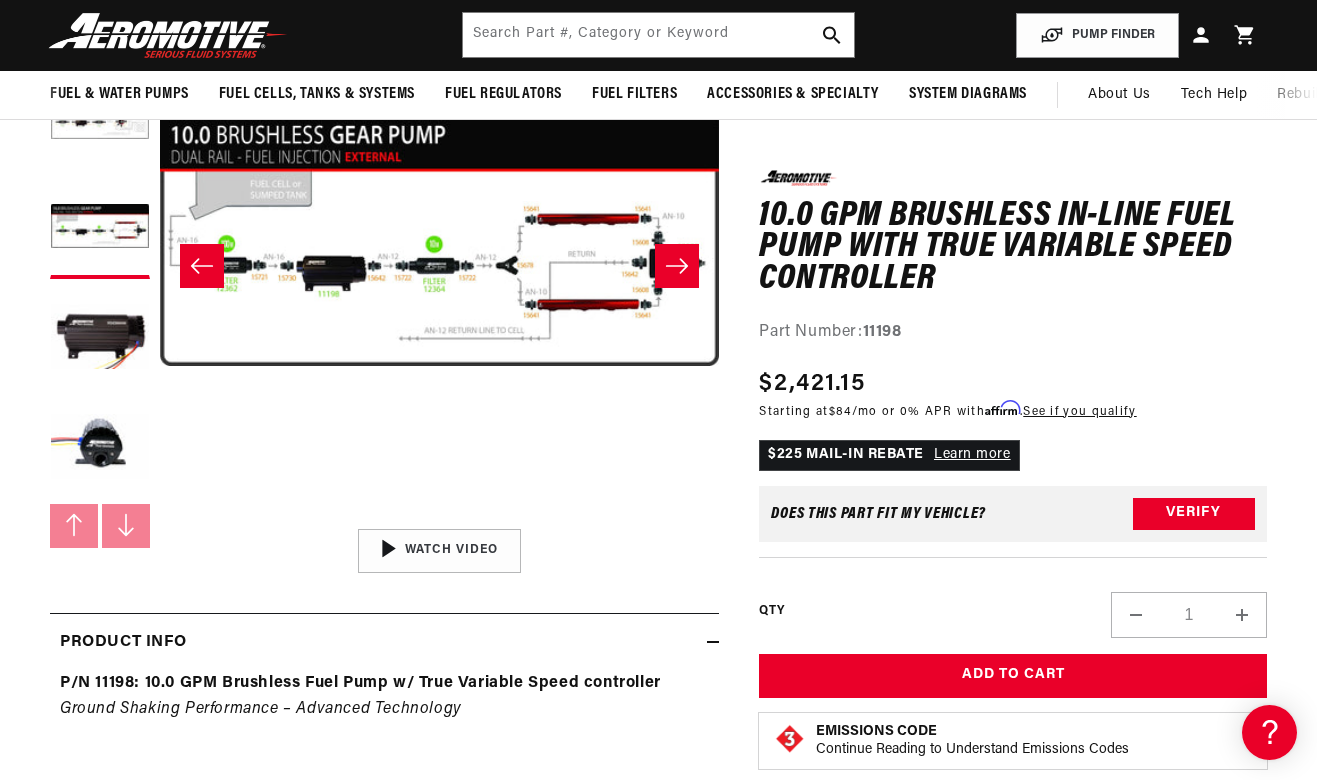 scroll, scrollTop: 0, scrollLeft: 0, axis: both 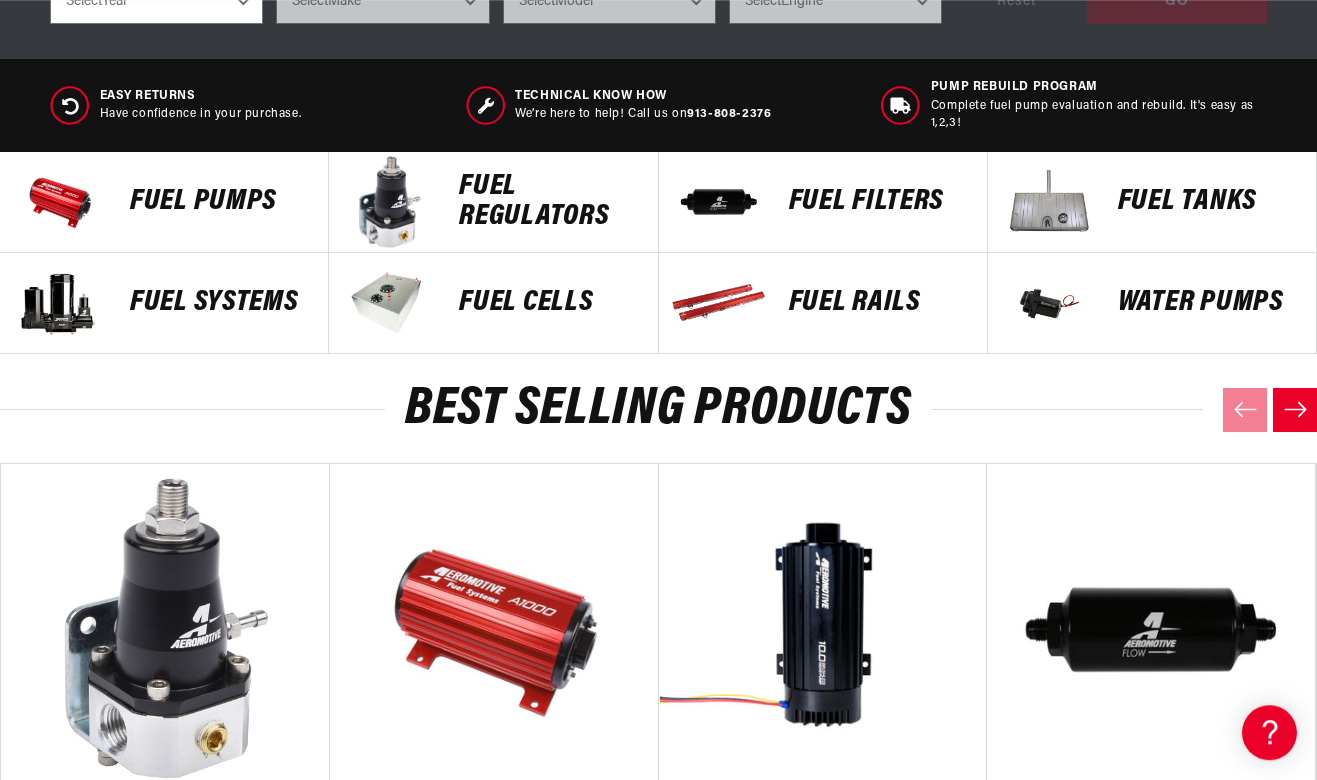 click on "Fuel Pumps" at bounding box center (219, 202) 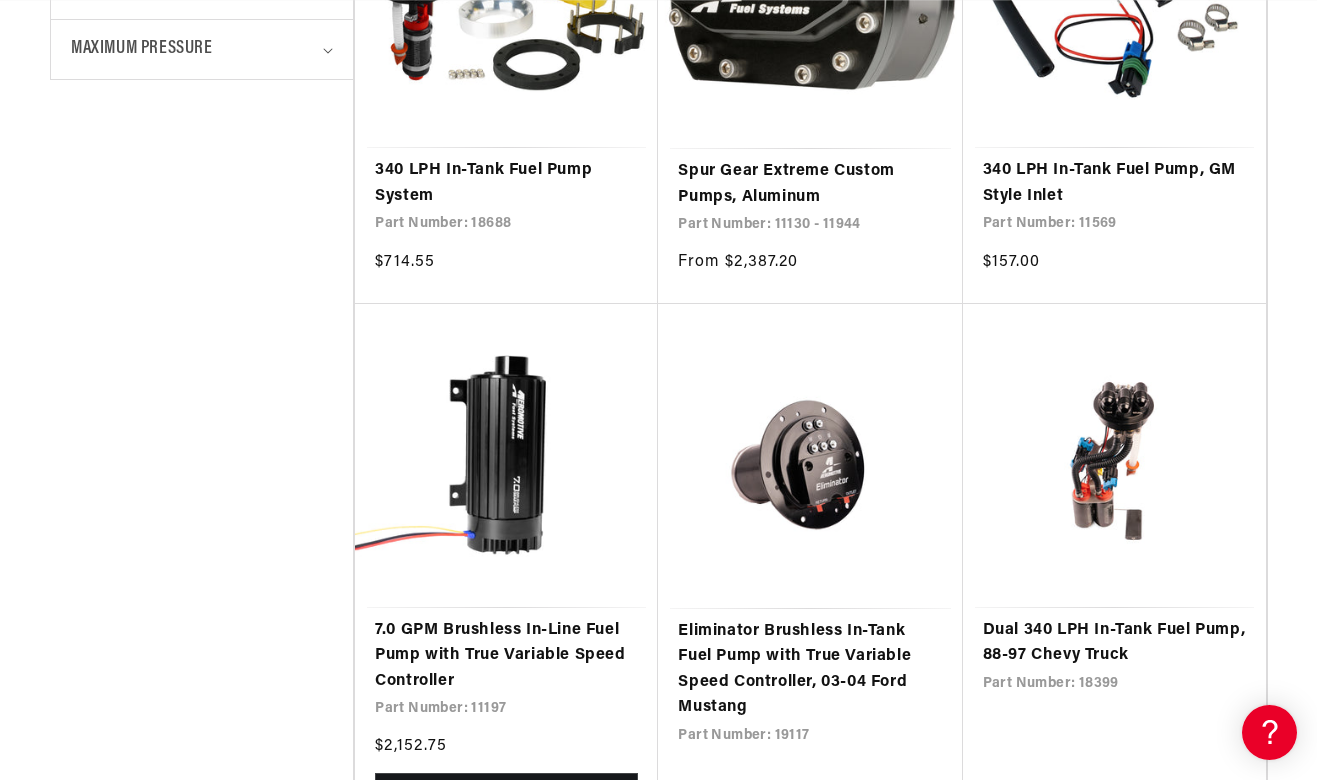scroll, scrollTop: 0, scrollLeft: 0, axis: both 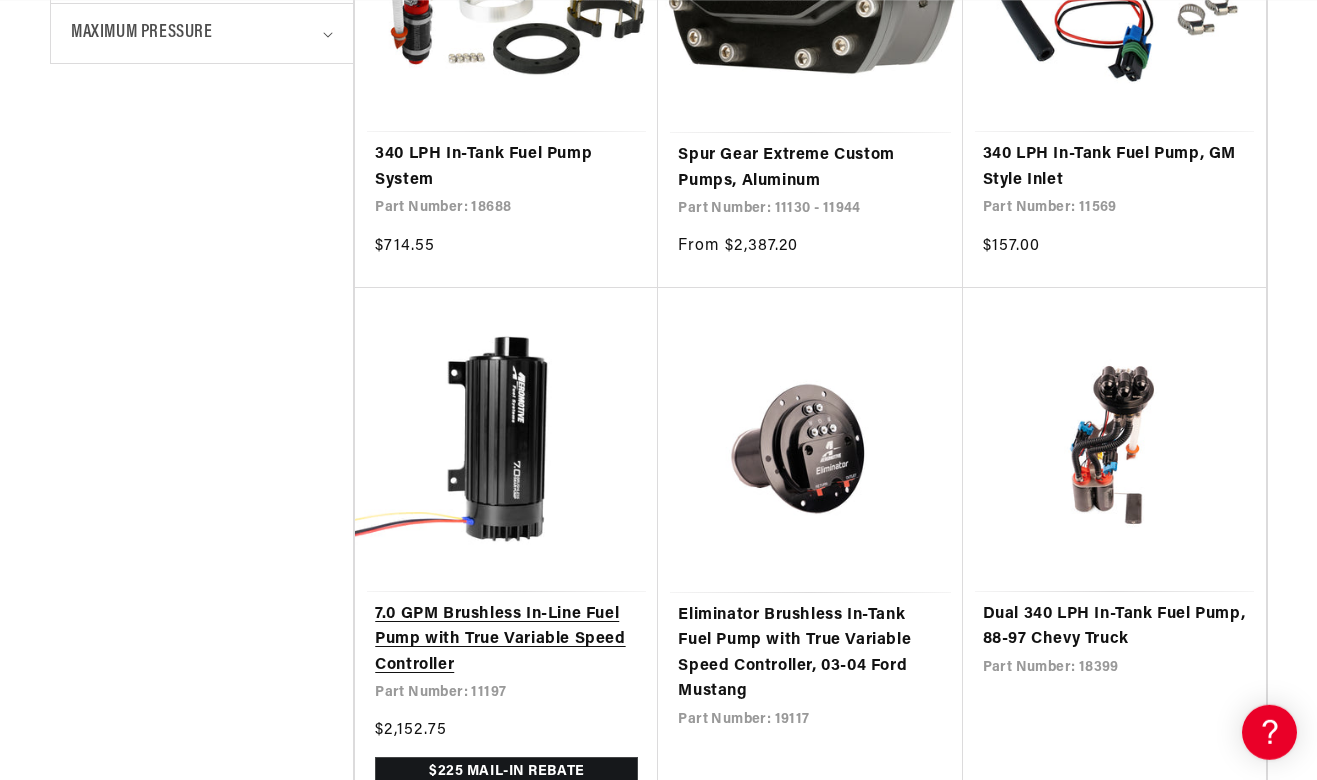 click on "7.0 GPM Brushless In-Line Fuel Pump with True Variable Speed Controller" at bounding box center (506, 640) 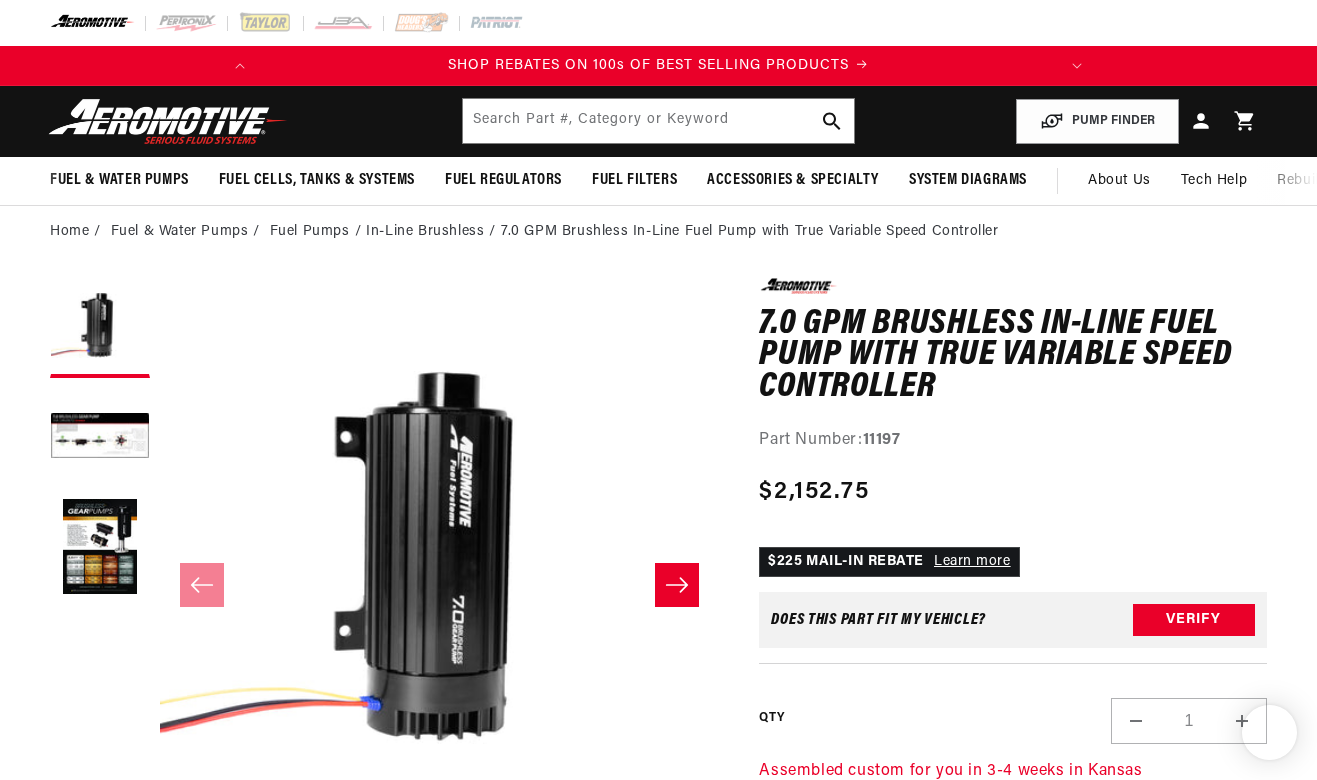 scroll, scrollTop: 0, scrollLeft: 0, axis: both 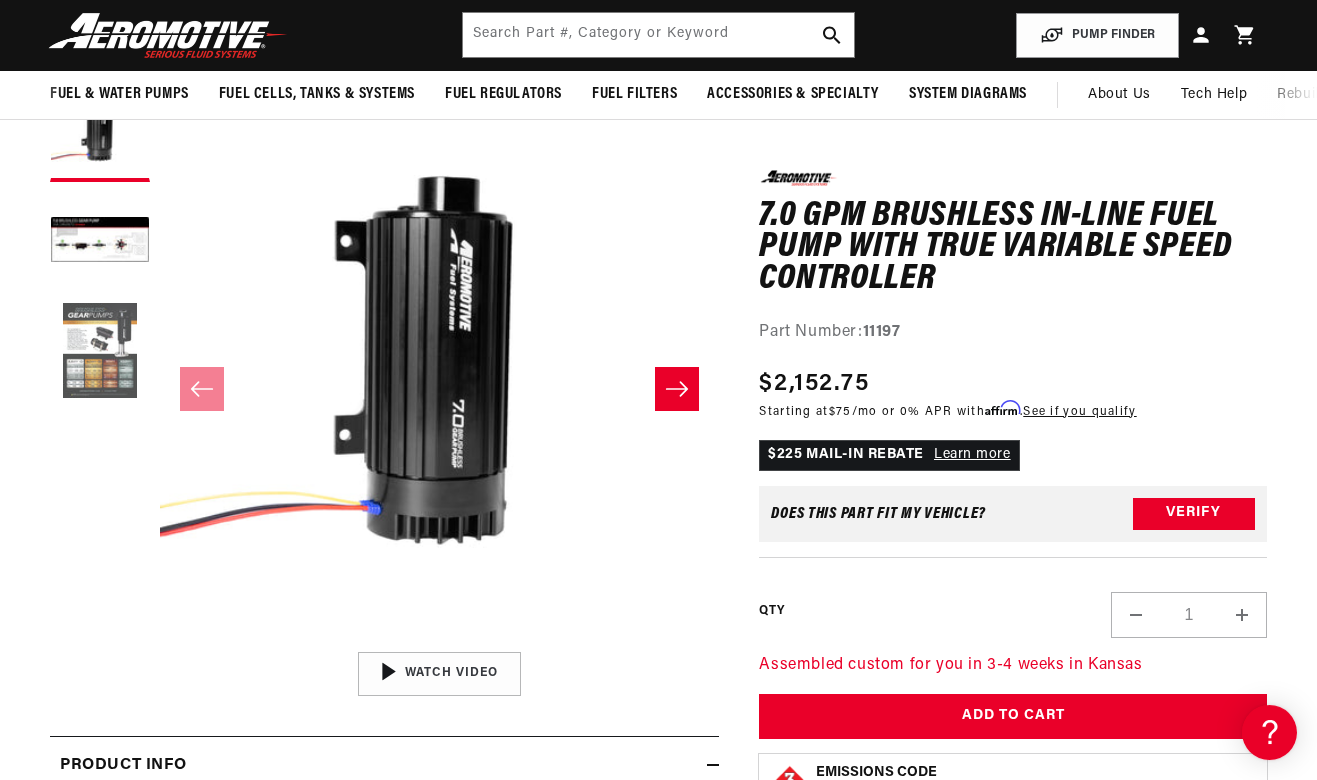 click at bounding box center (100, 352) 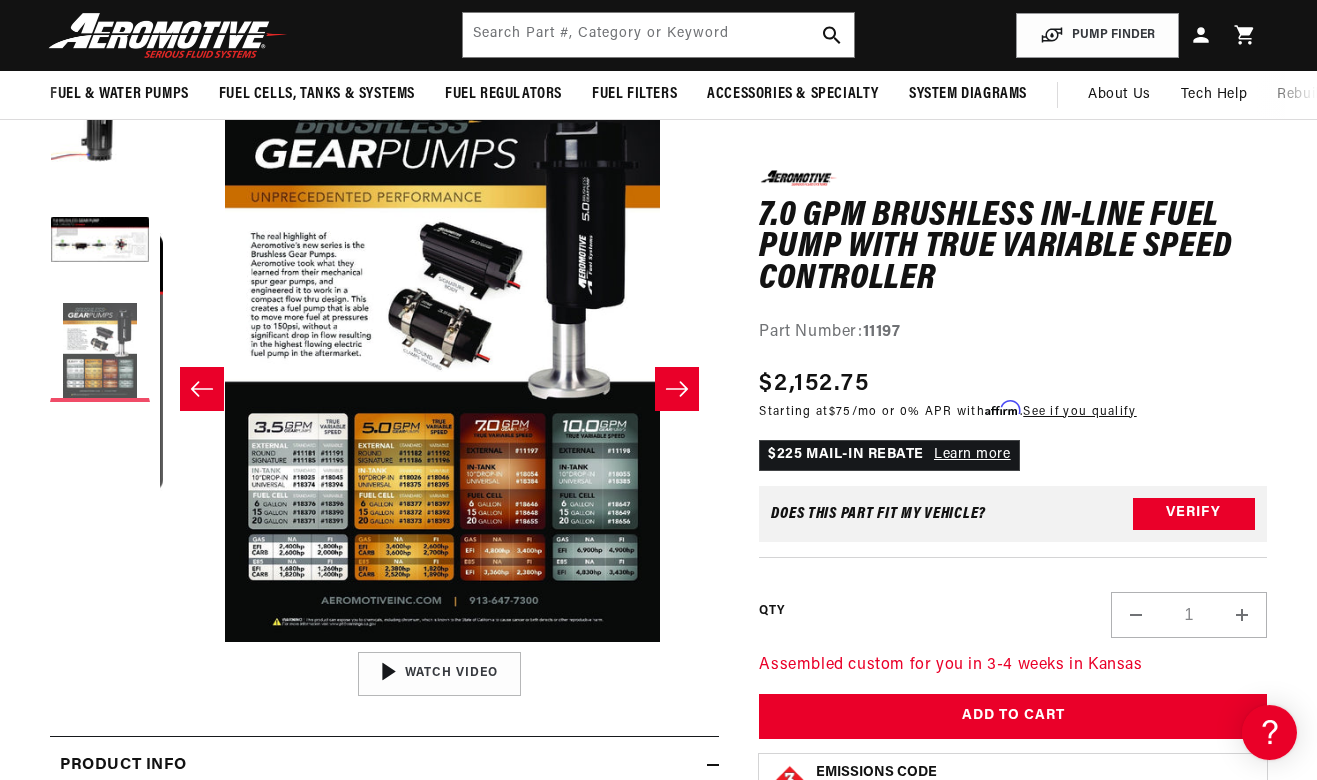 scroll, scrollTop: 0, scrollLeft: 1119, axis: horizontal 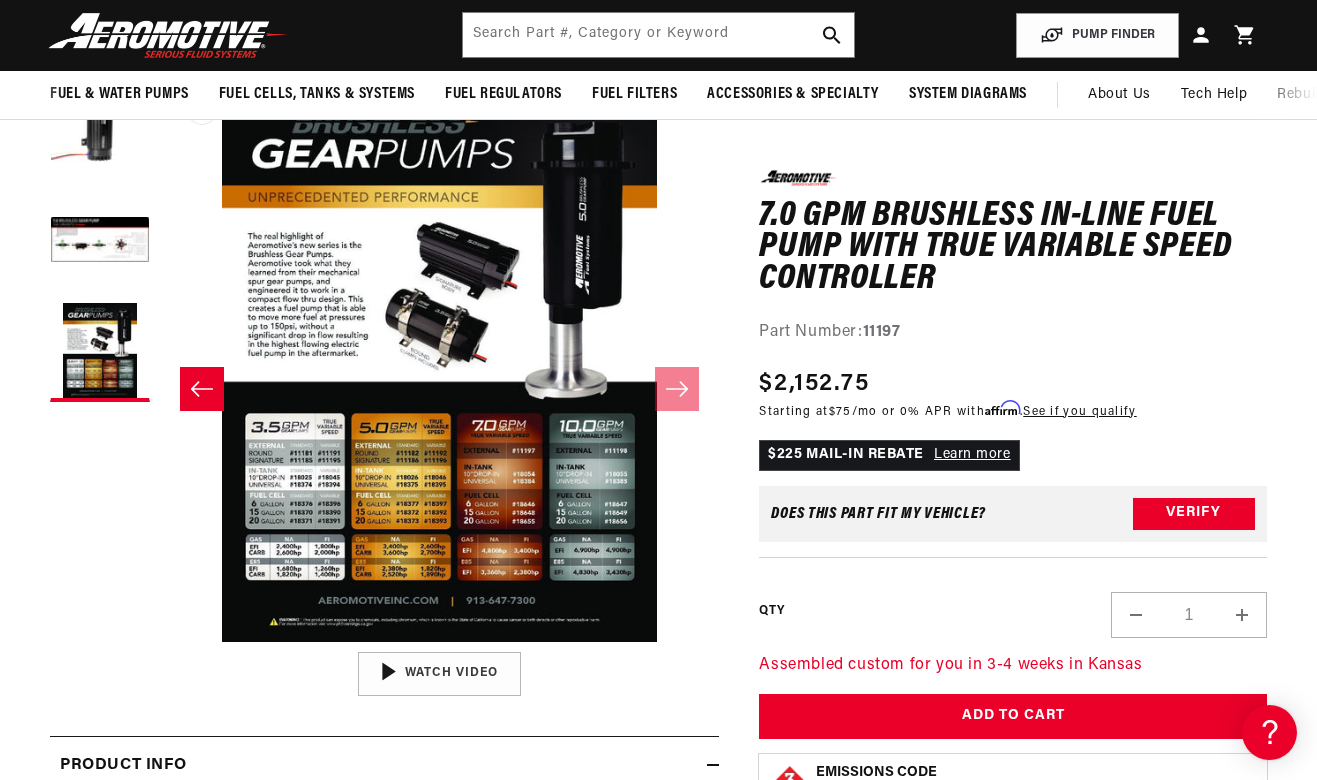 click on "Open media 3 in modal" at bounding box center [160, 642] 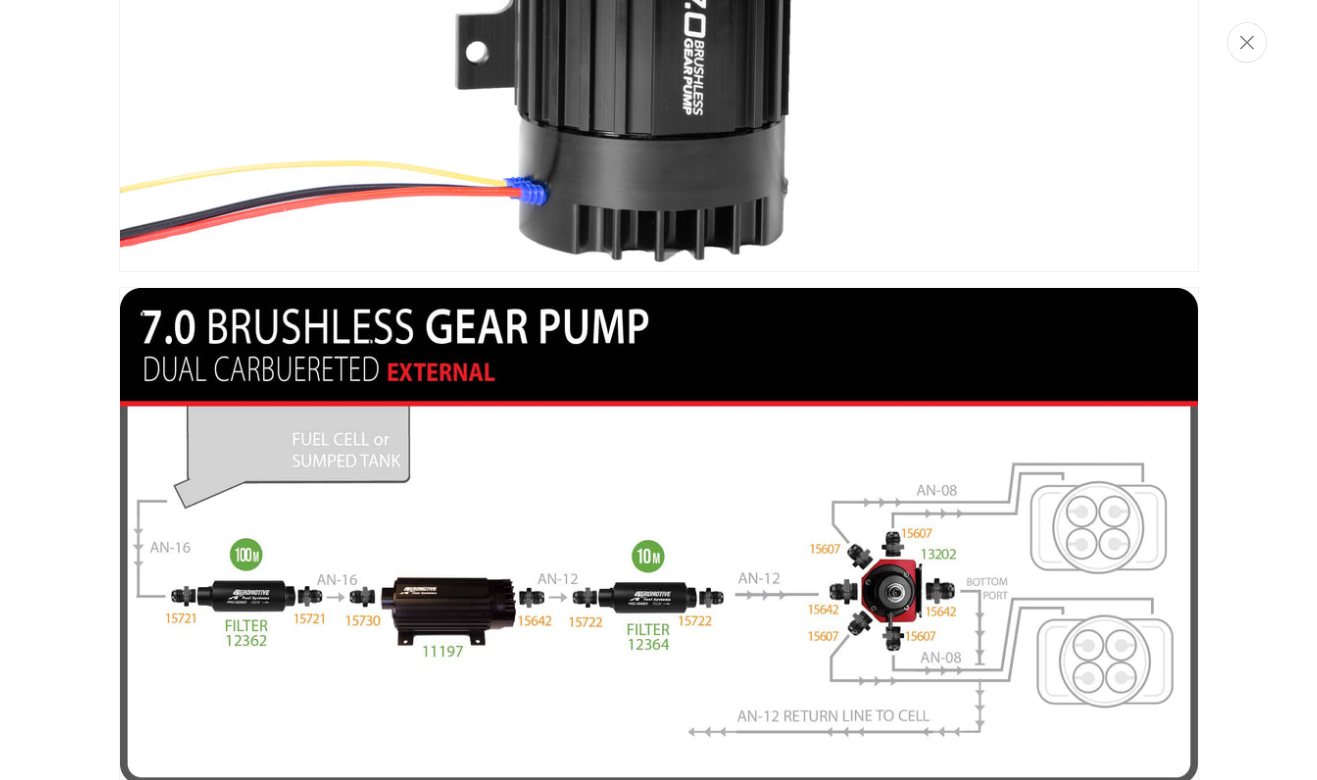 scroll, scrollTop: 0, scrollLeft: 0, axis: both 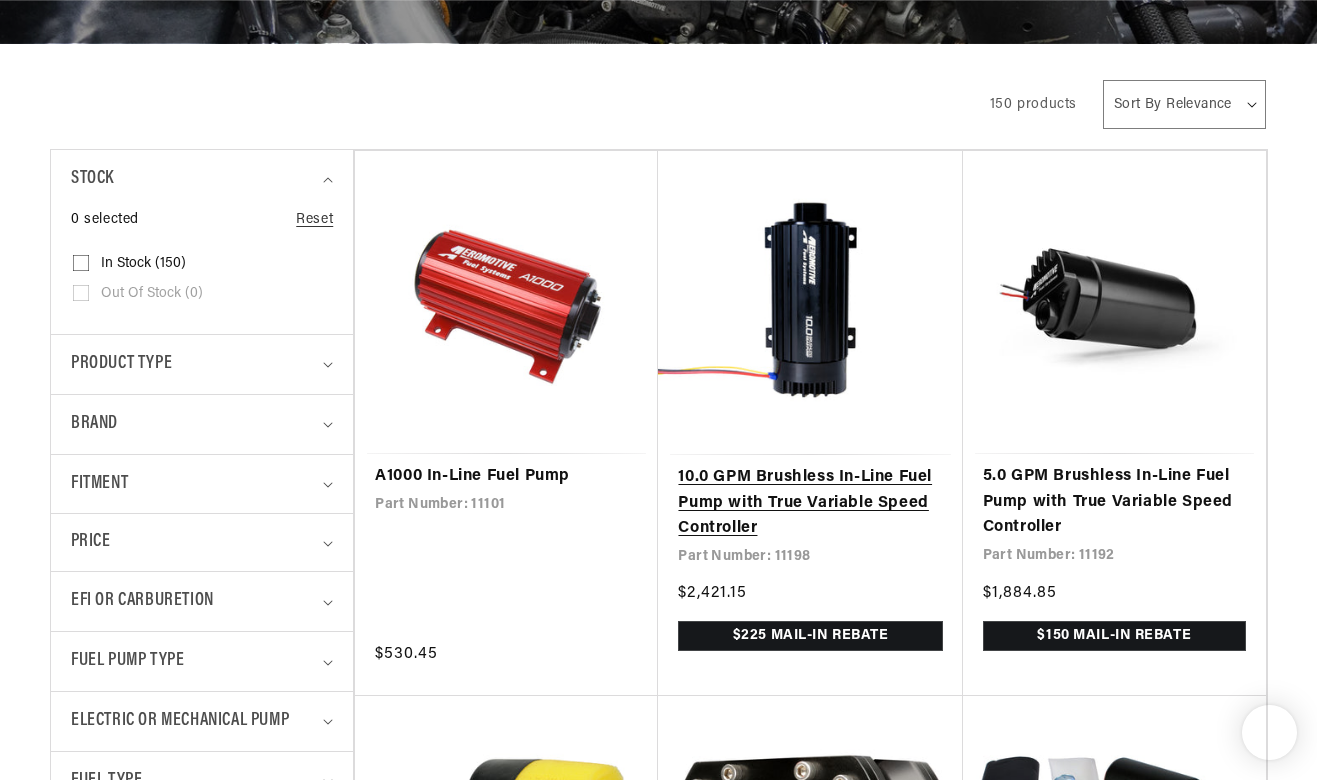 click on "10.0 GPM Brushless In-Line Fuel Pump with True Variable Speed Controller" at bounding box center (810, 503) 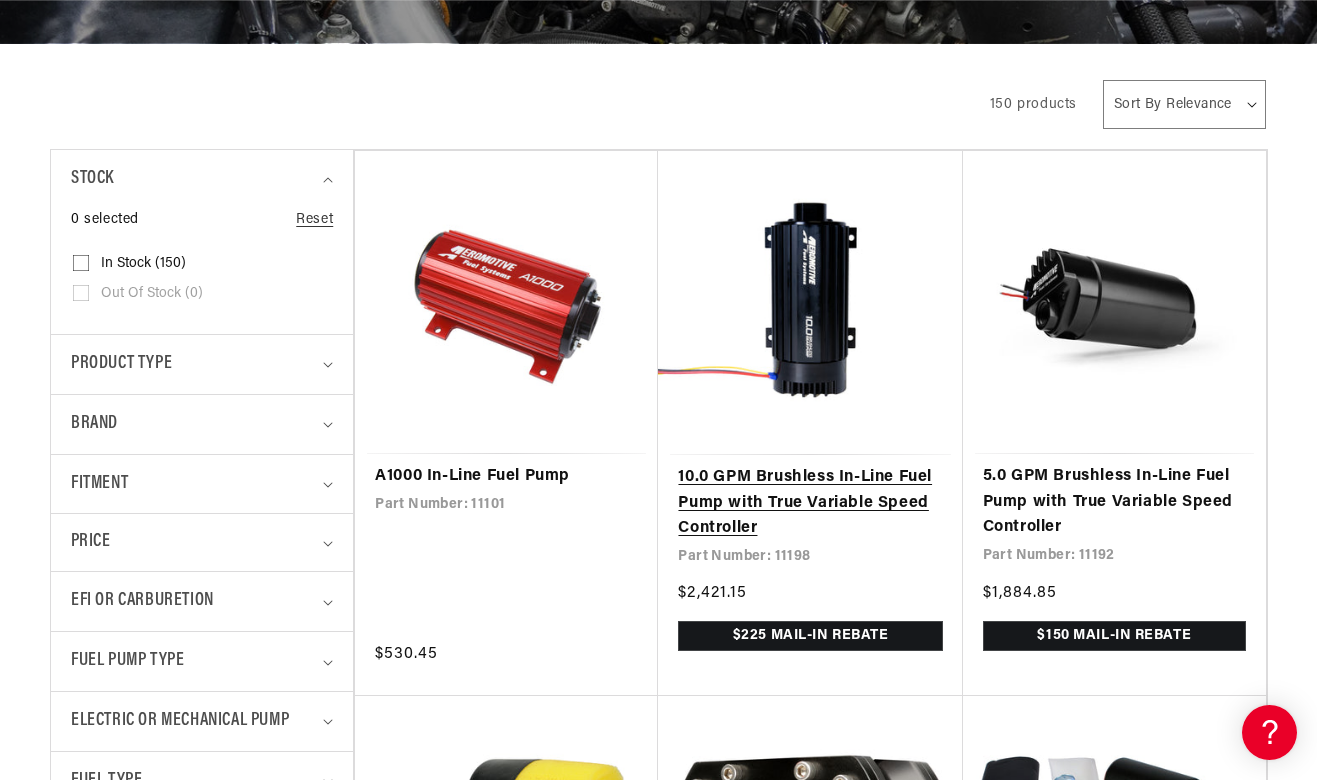 scroll, scrollTop: 0, scrollLeft: 0, axis: both 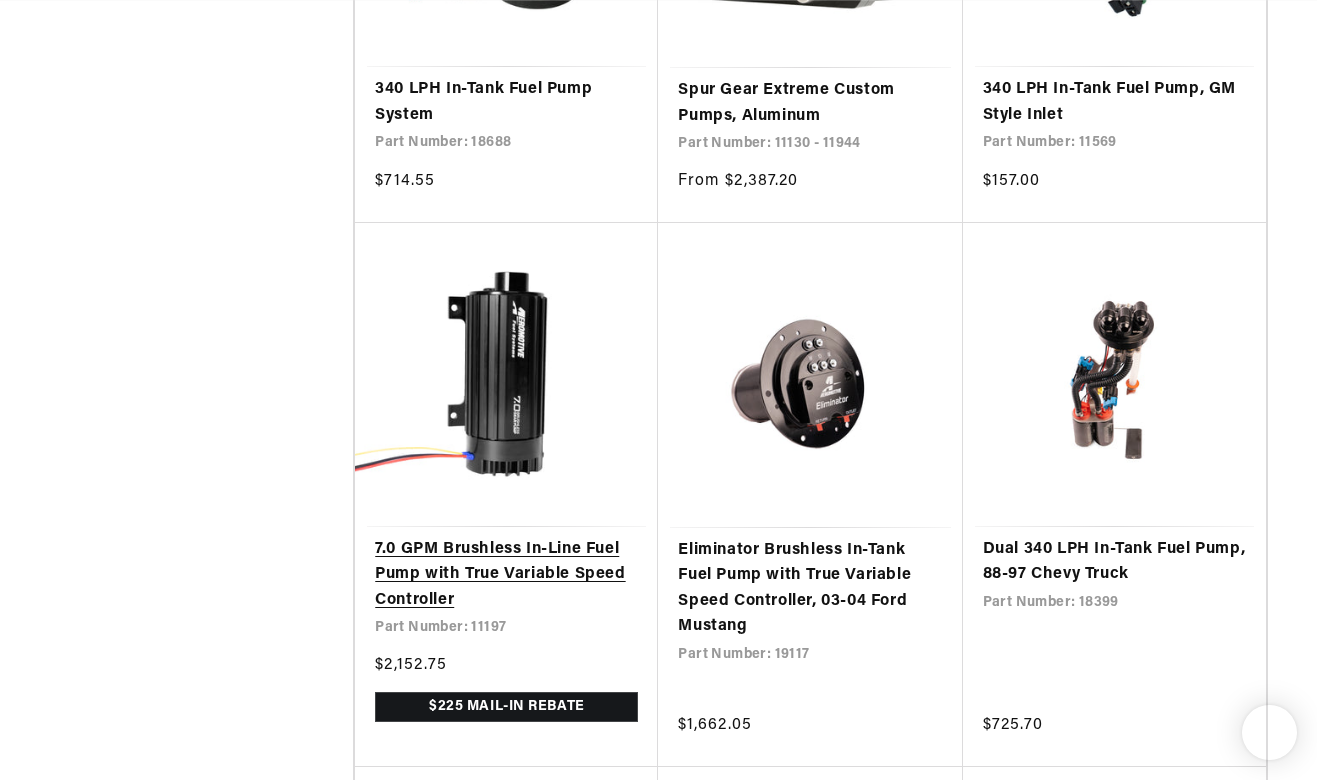 click on "7.0 GPM Brushless In-Line Fuel Pump with True Variable Speed Controller" at bounding box center [506, 575] 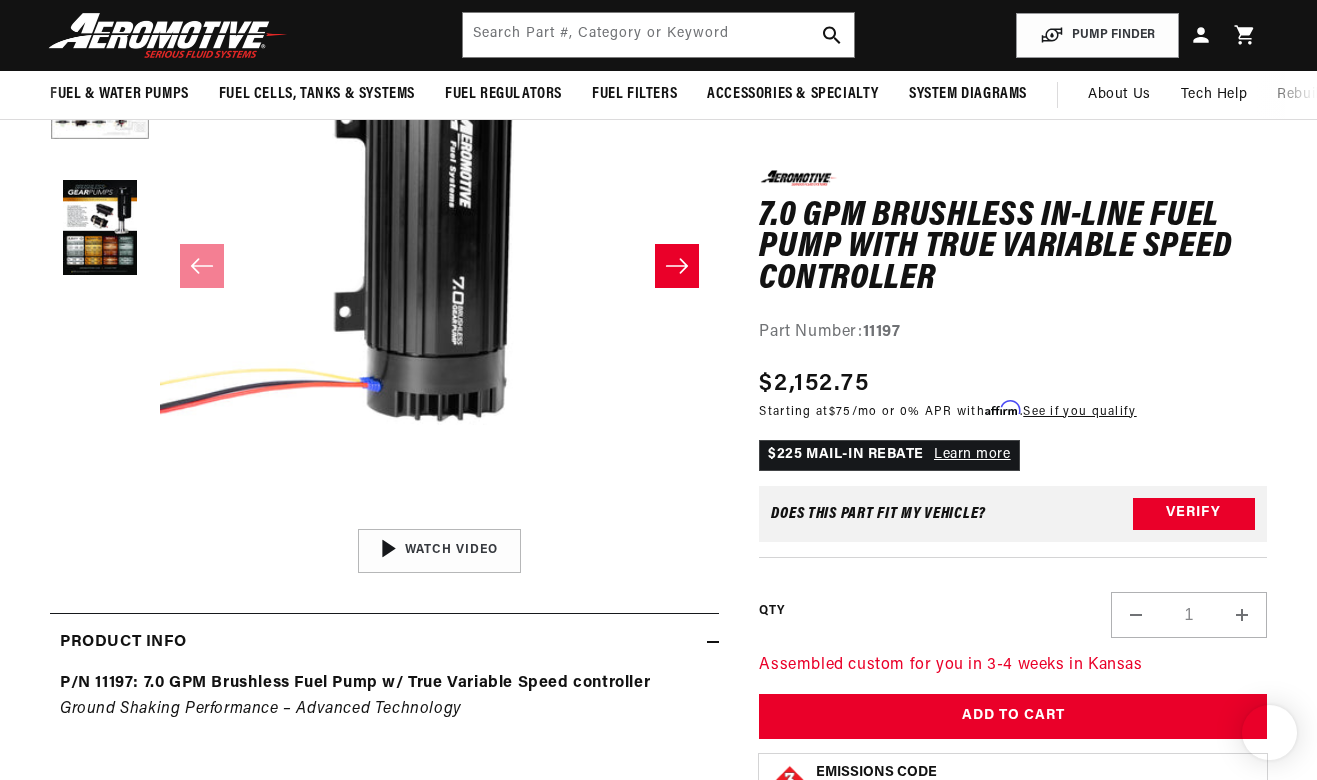 scroll, scrollTop: 224, scrollLeft: 0, axis: vertical 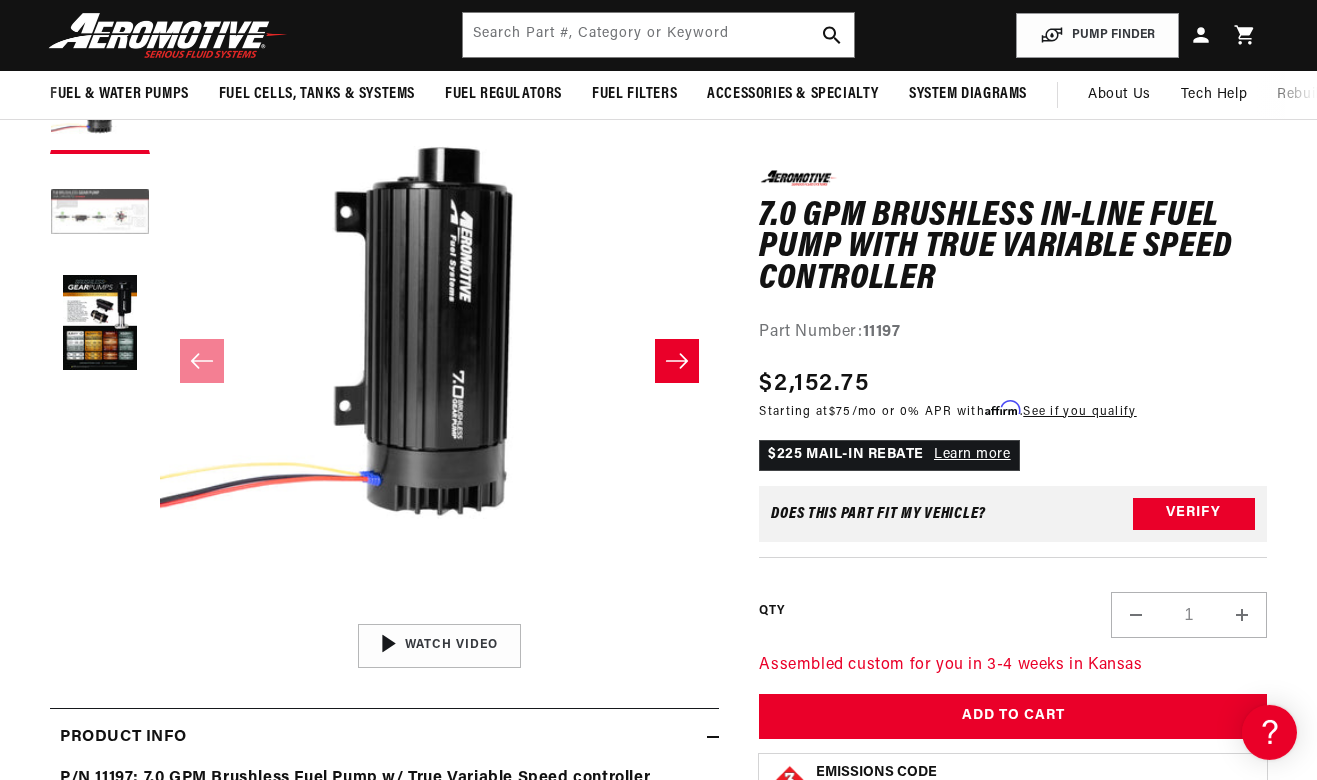 click at bounding box center (100, 214) 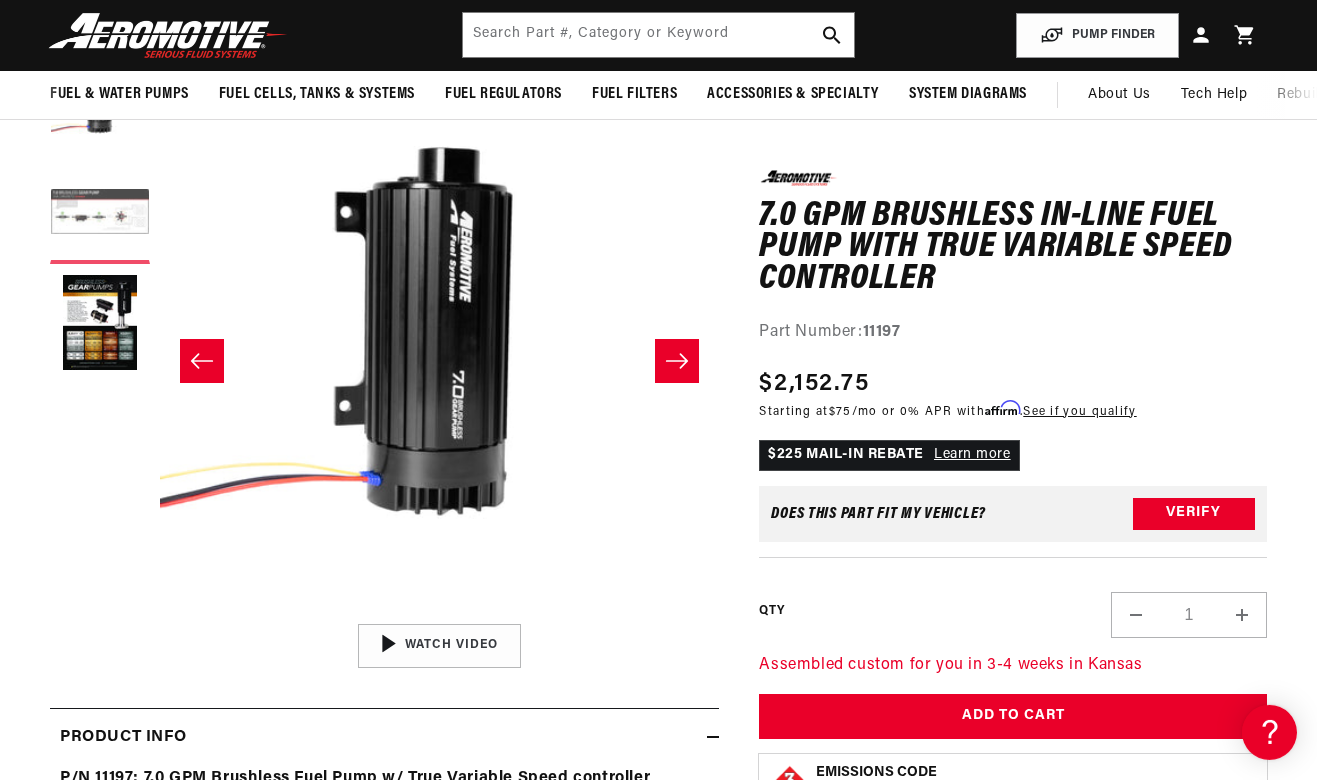 scroll, scrollTop: 1, scrollLeft: 518, axis: both 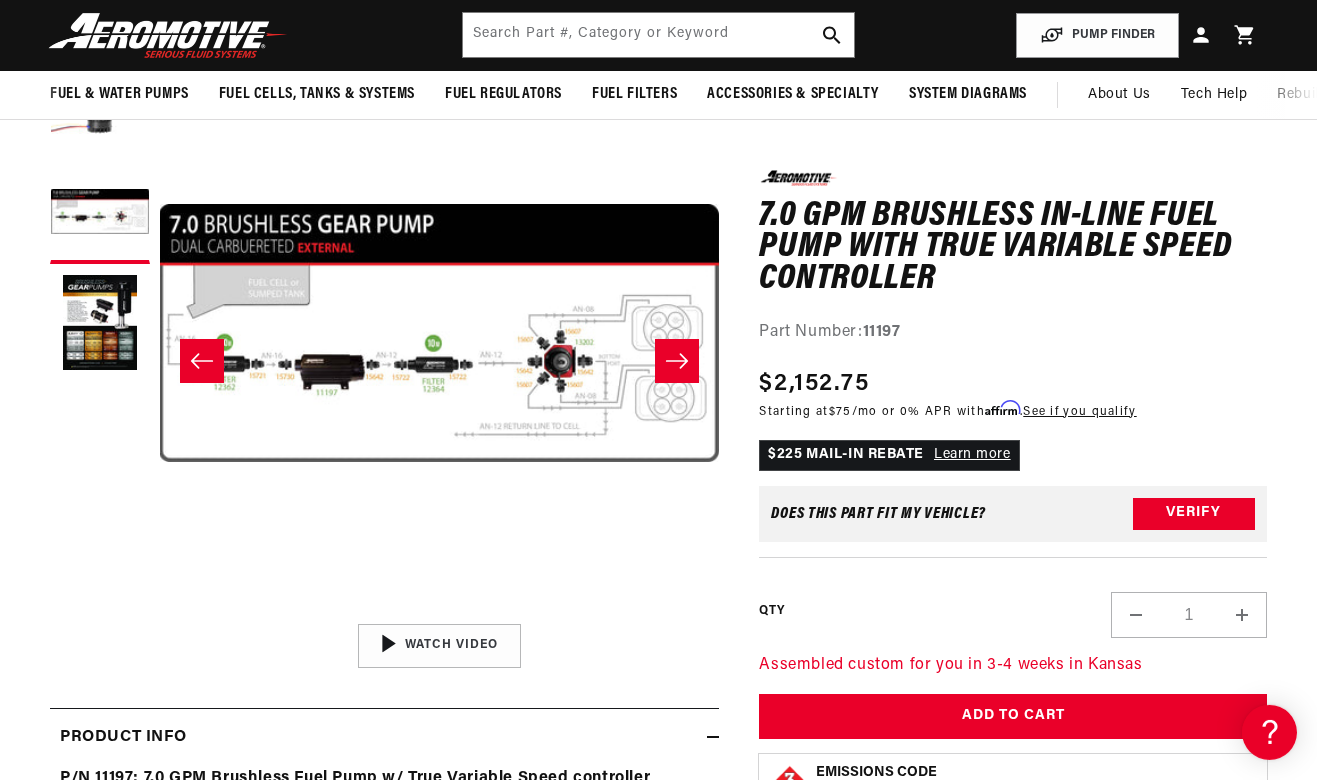 click on "Open media 2 in modal" at bounding box center [159, 613] 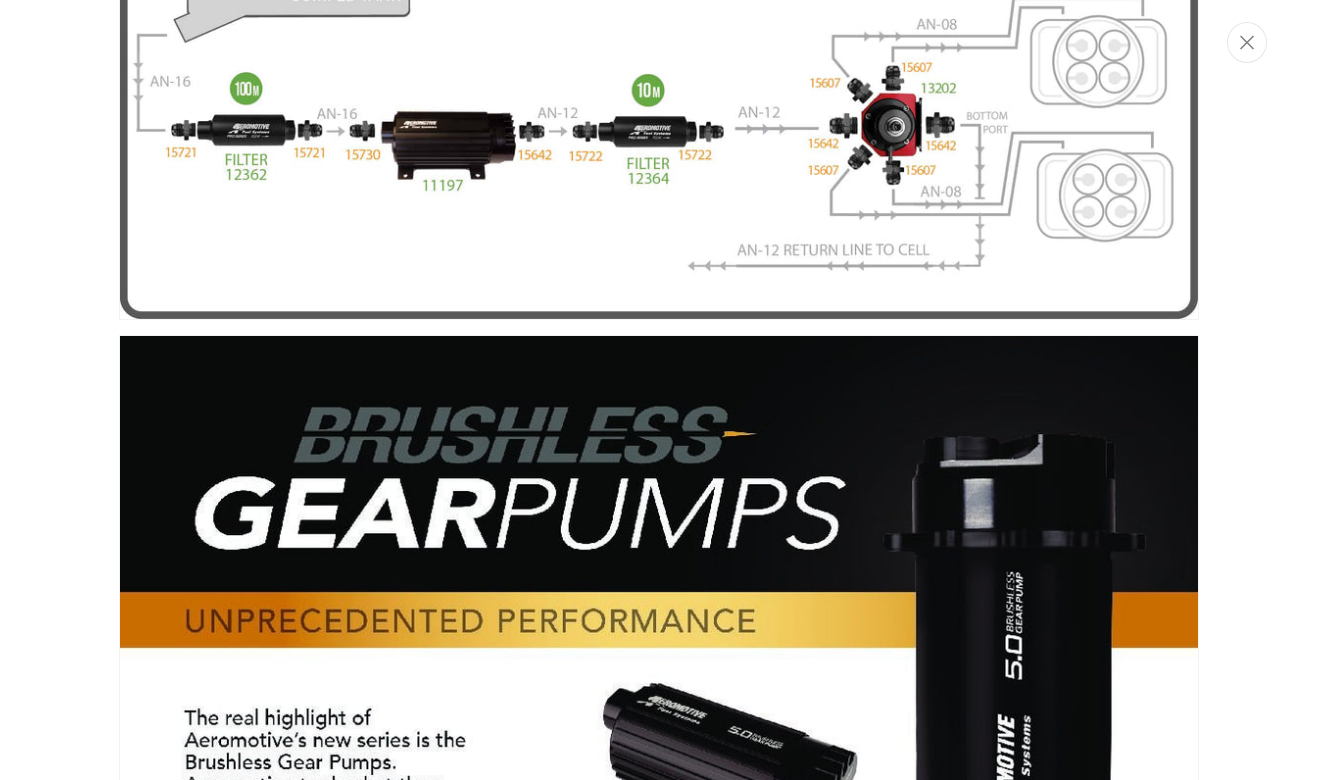 scroll, scrollTop: 0, scrollLeft: 0, axis: both 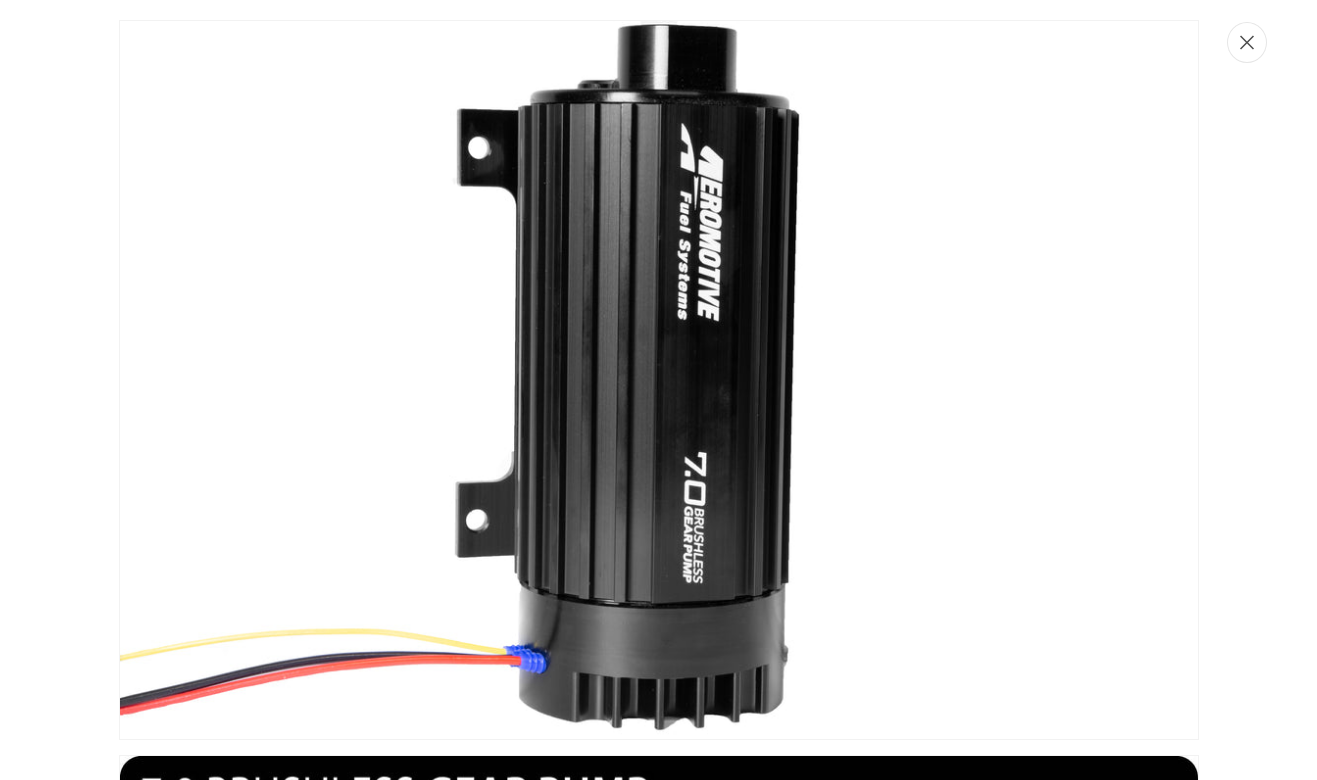 click 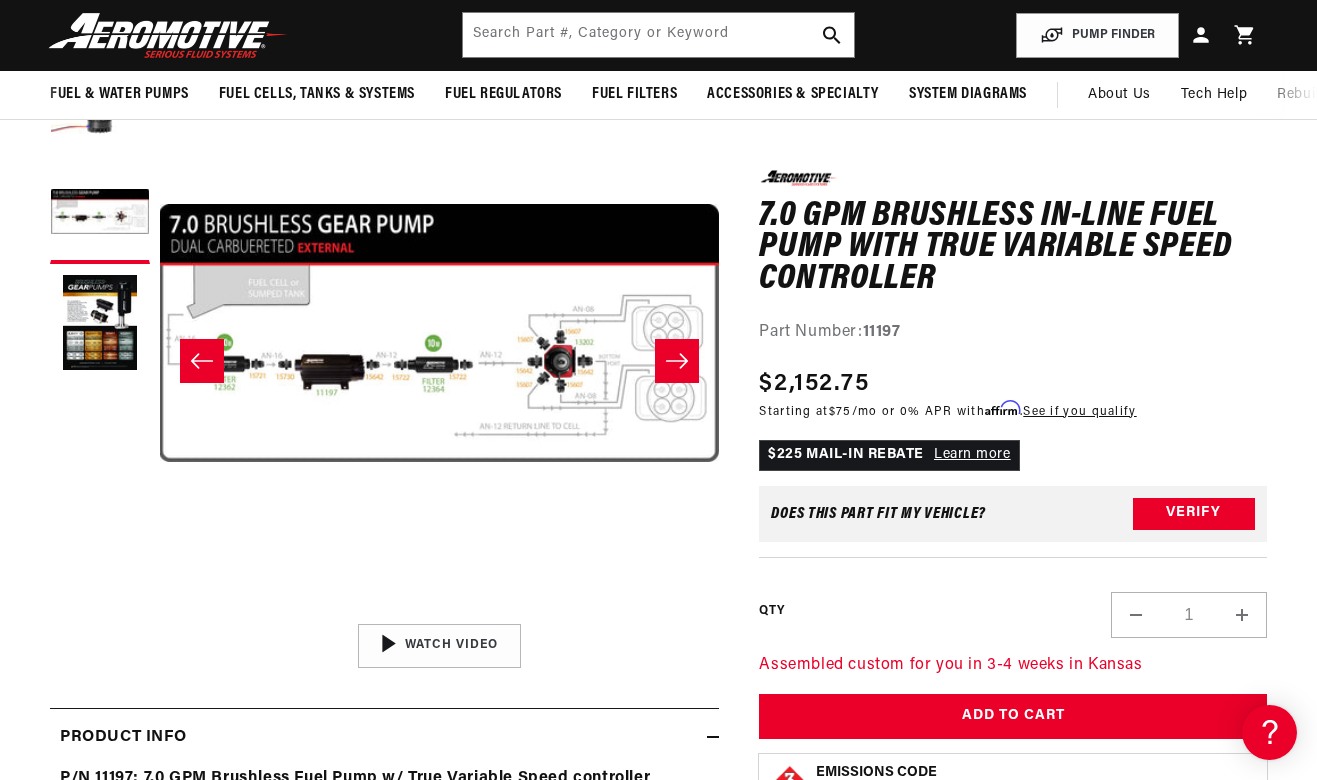 scroll, scrollTop: 1, scrollLeft: 559, axis: both 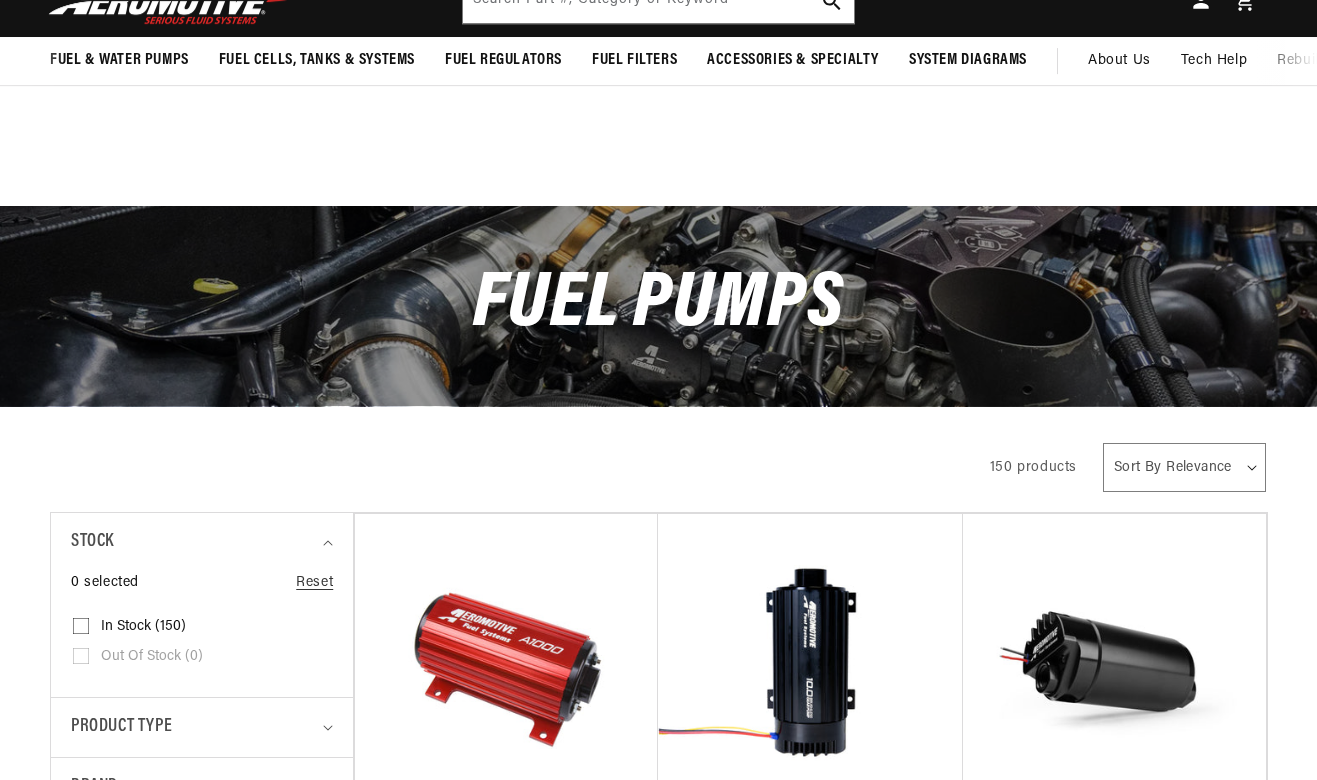 click on "10.0 GPM Brushless In-Line Fuel Pump with True Variable Speed Controller" at bounding box center [810, 866] 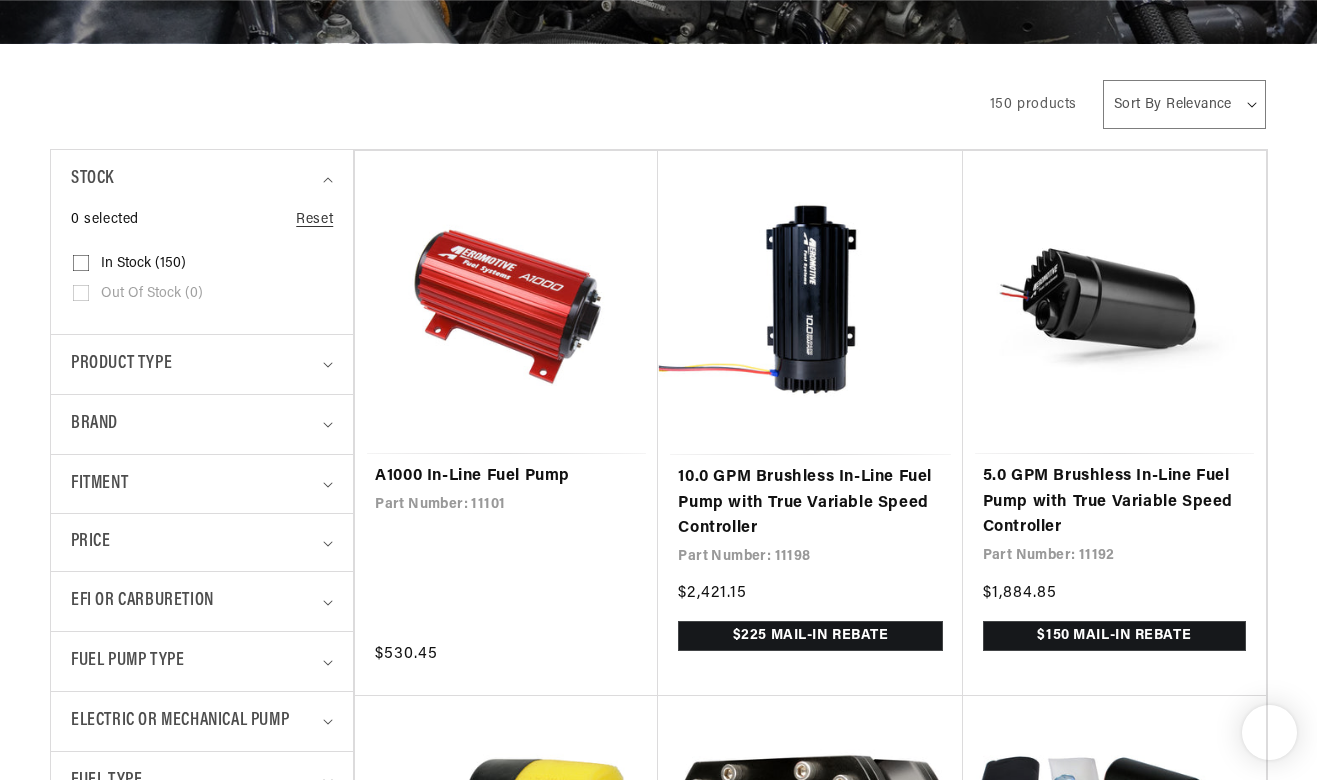 scroll, scrollTop: 363, scrollLeft: 0, axis: vertical 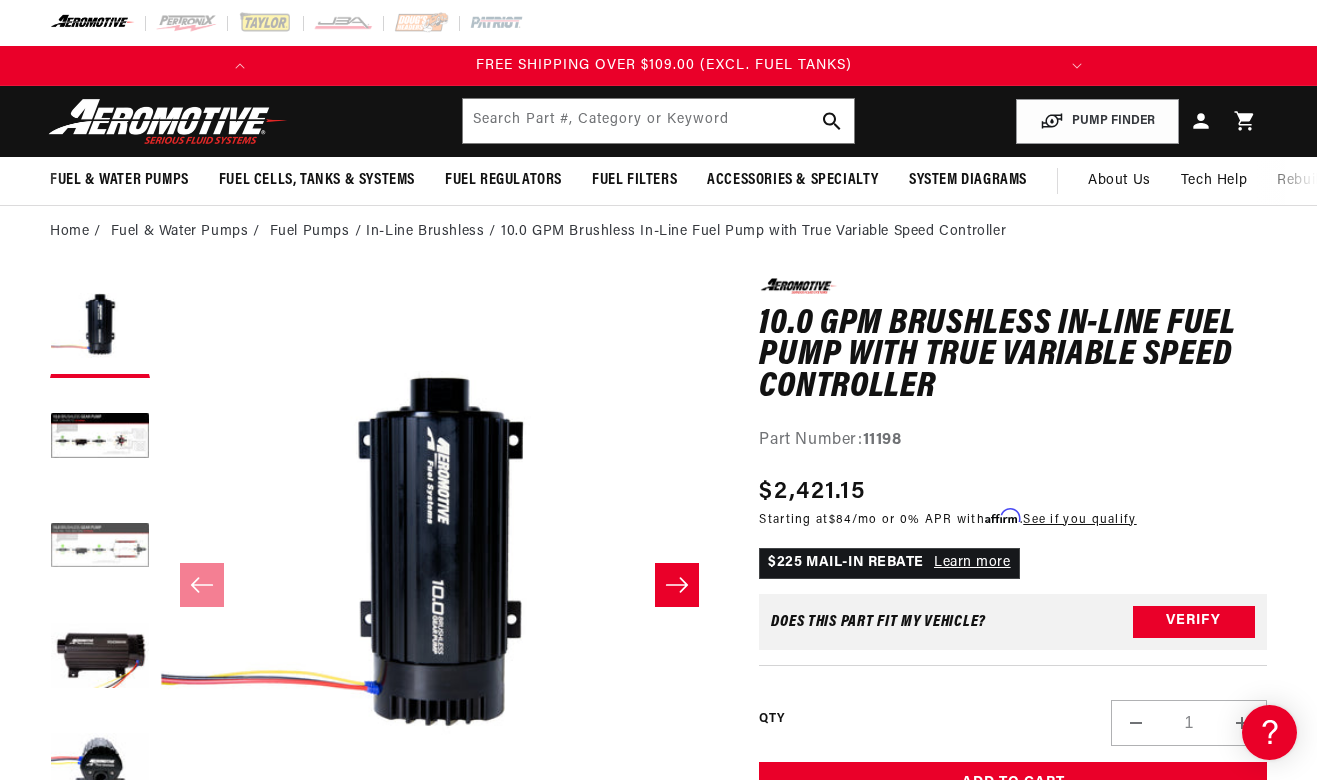 click at bounding box center (100, 548) 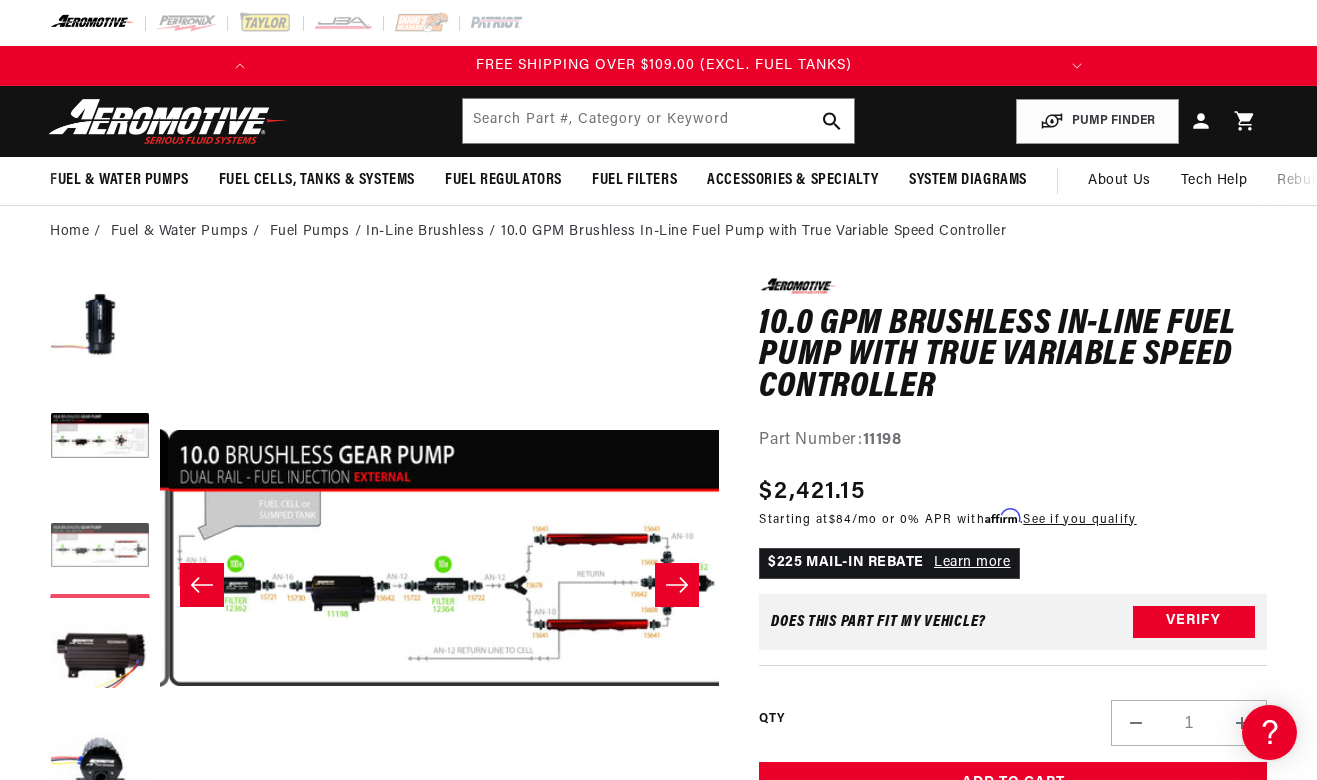 scroll, scrollTop: 0, scrollLeft: 1119, axis: horizontal 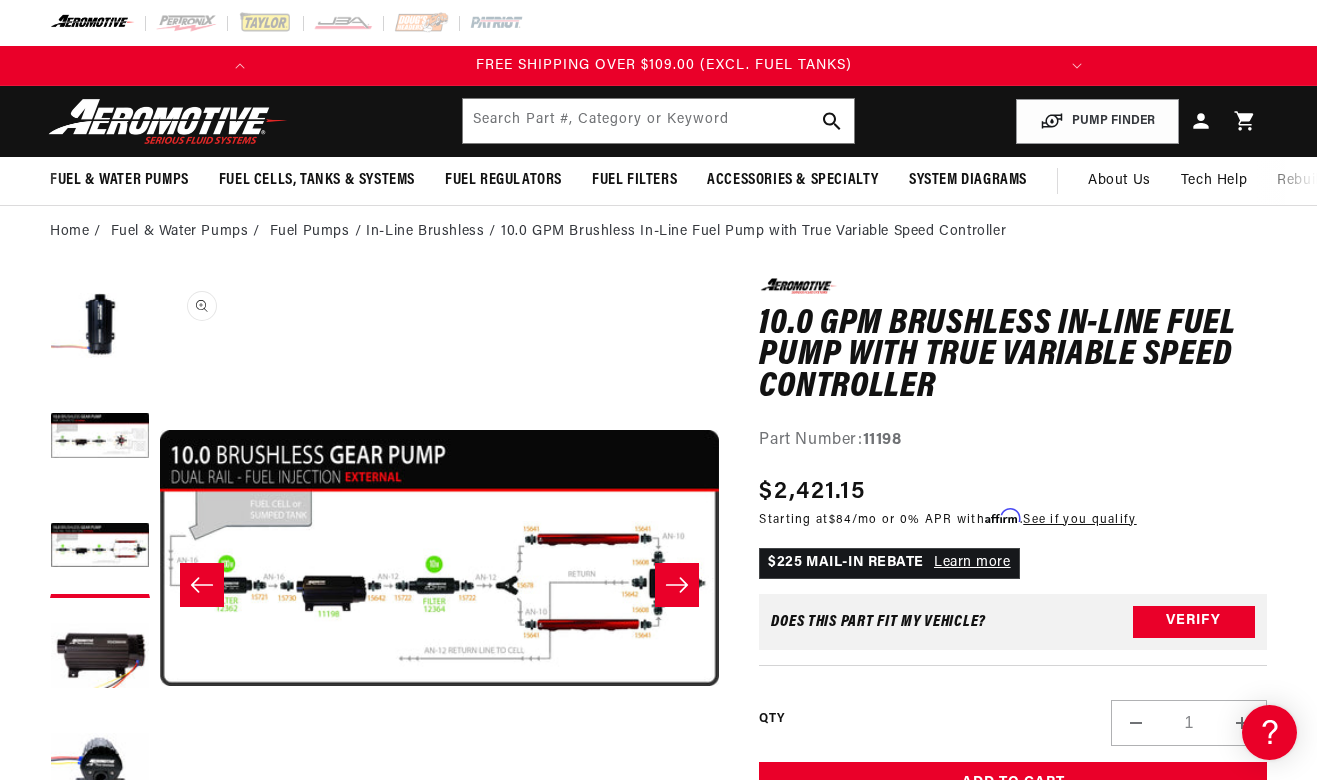 click on "Open media 3 in modal" at bounding box center (160, 838) 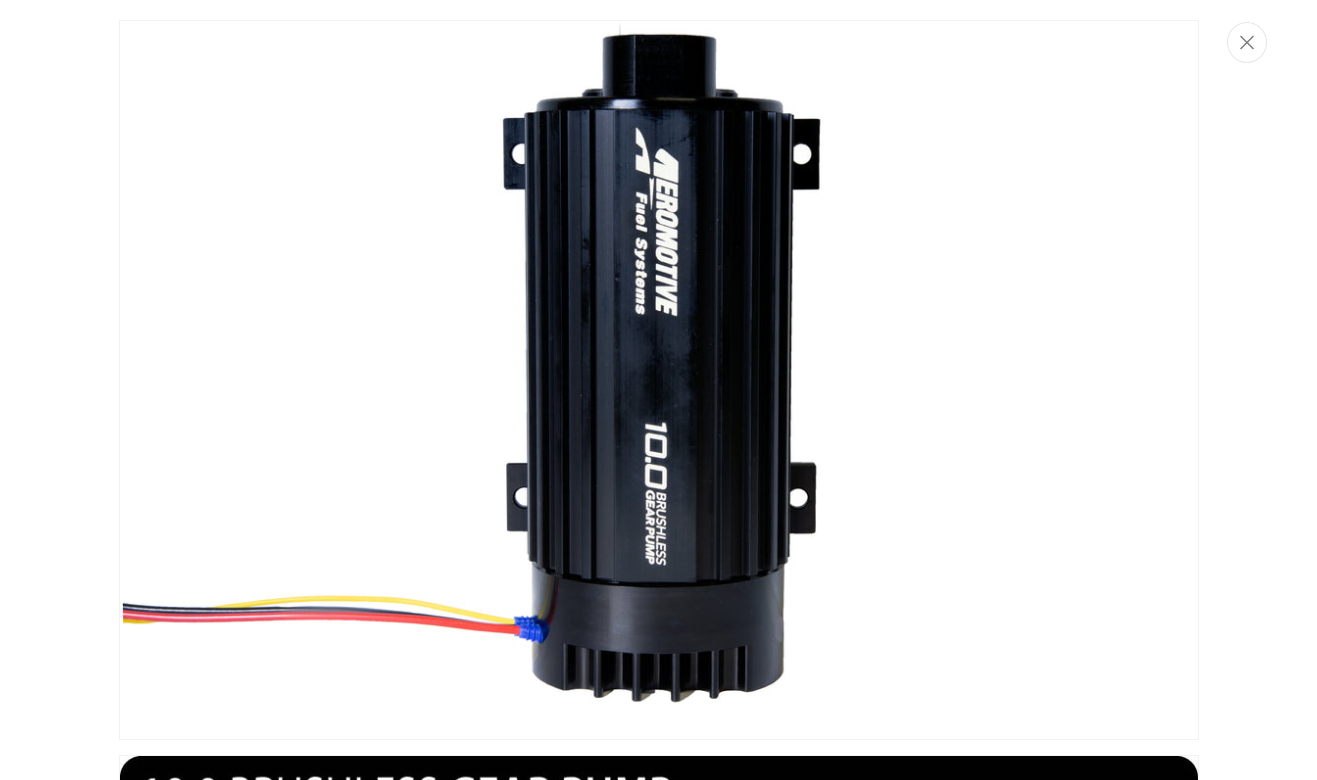 scroll, scrollTop: 929, scrollLeft: 0, axis: vertical 